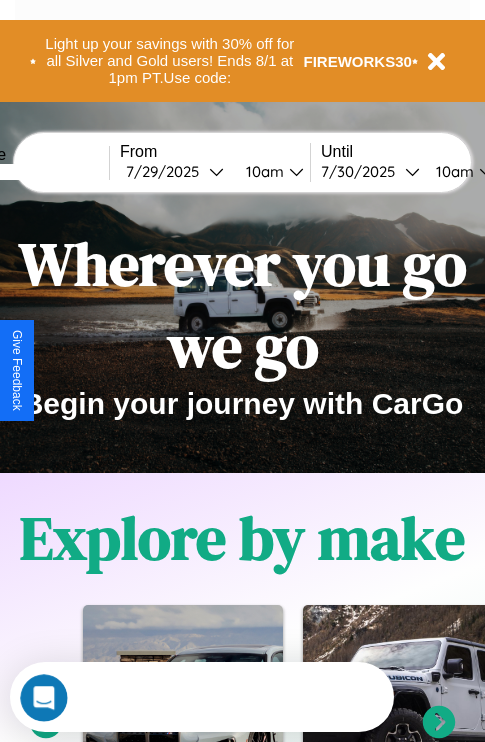 scroll, scrollTop: 0, scrollLeft: 0, axis: both 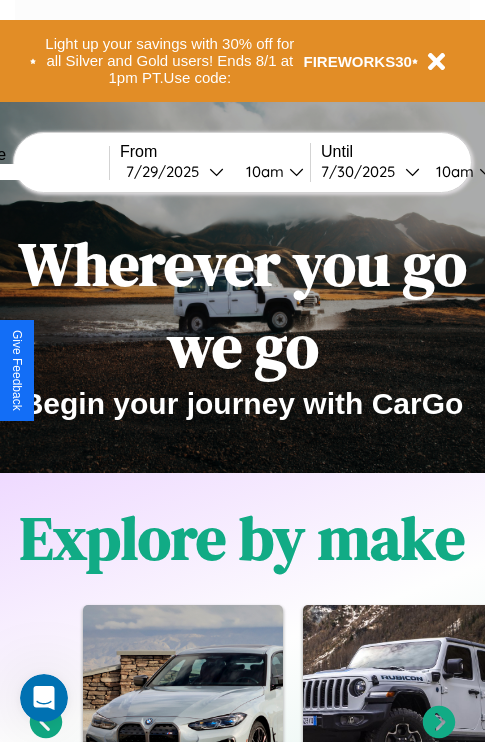 click at bounding box center (34, 172) 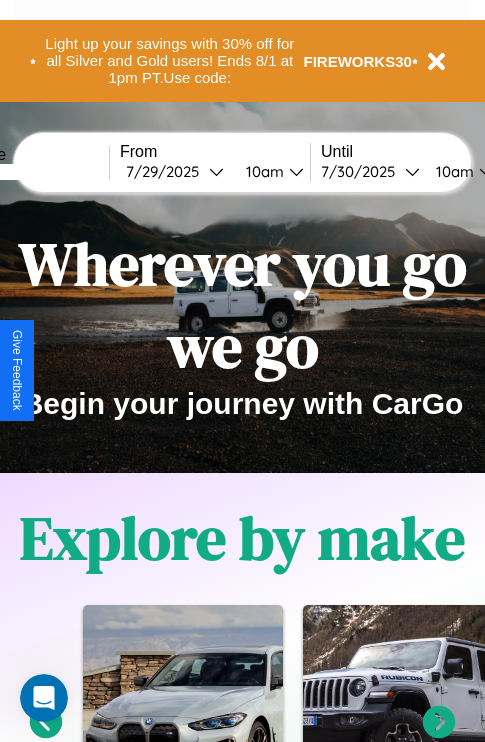 type on "******" 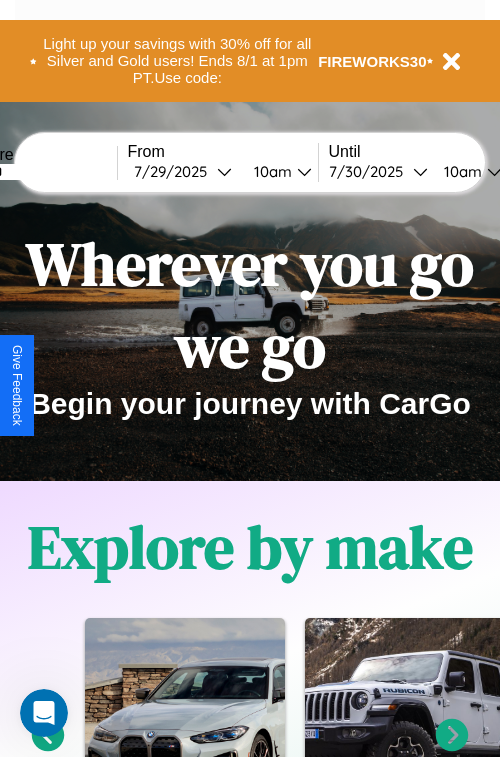 select on "*" 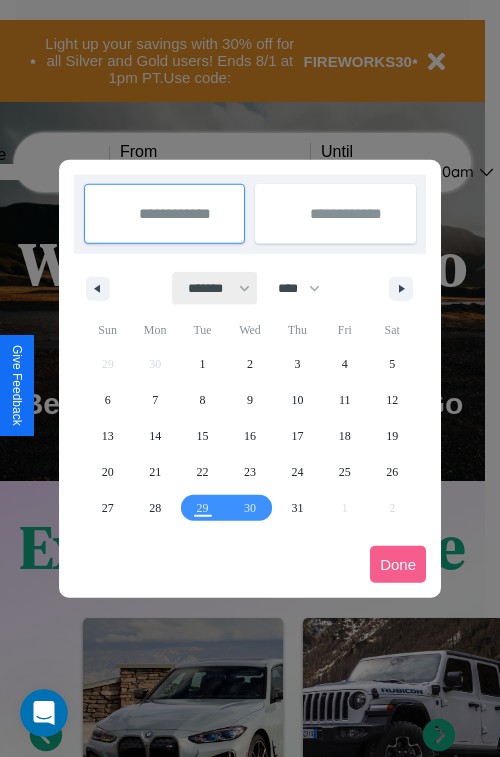 click on "******* ******** ***** ***** *** **** **** ****** ********* ******* ******** ********" at bounding box center [215, 288] 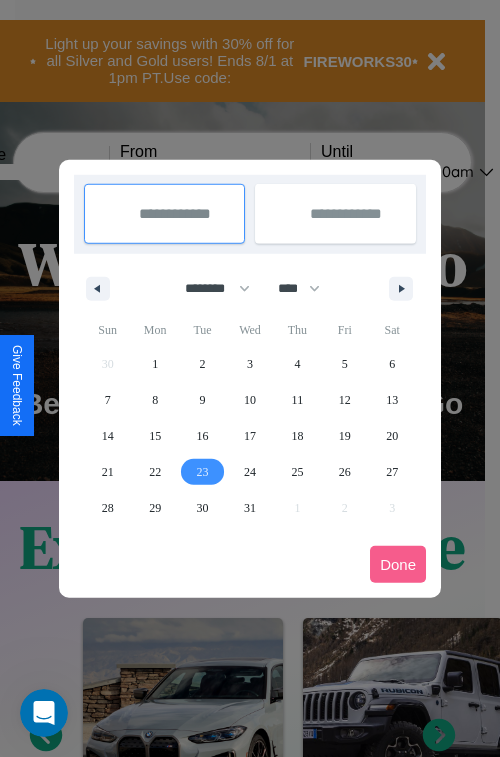 click on "23" at bounding box center (203, 472) 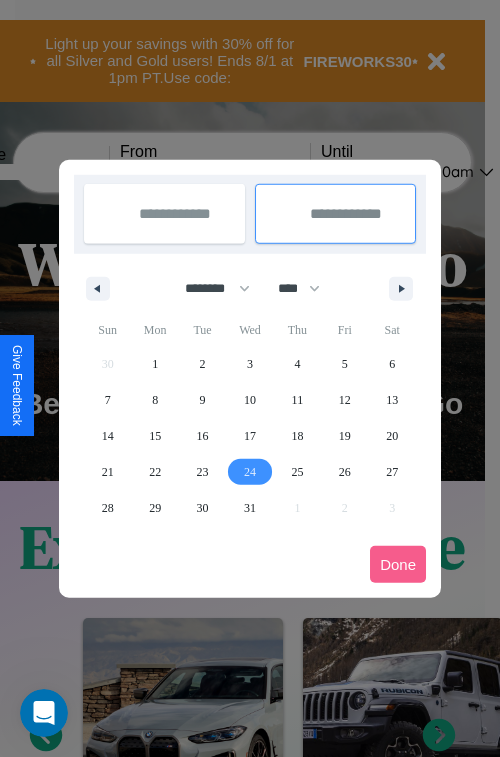 click on "24" at bounding box center [250, 472] 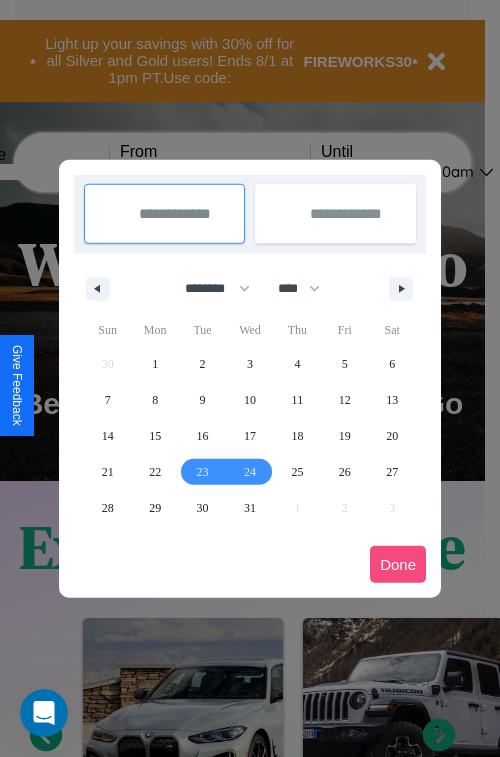 click on "Done" at bounding box center [398, 564] 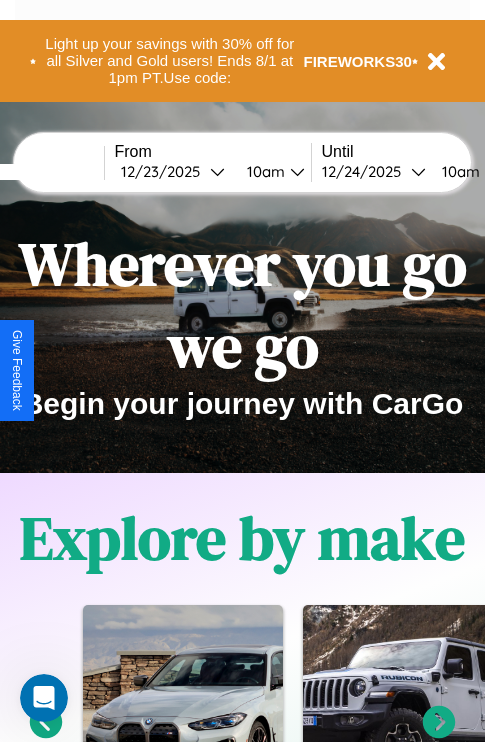 scroll, scrollTop: 0, scrollLeft: 82, axis: horizontal 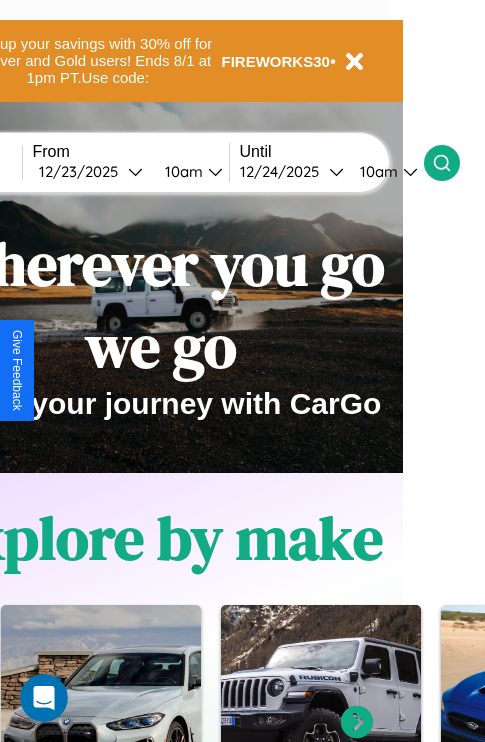 click 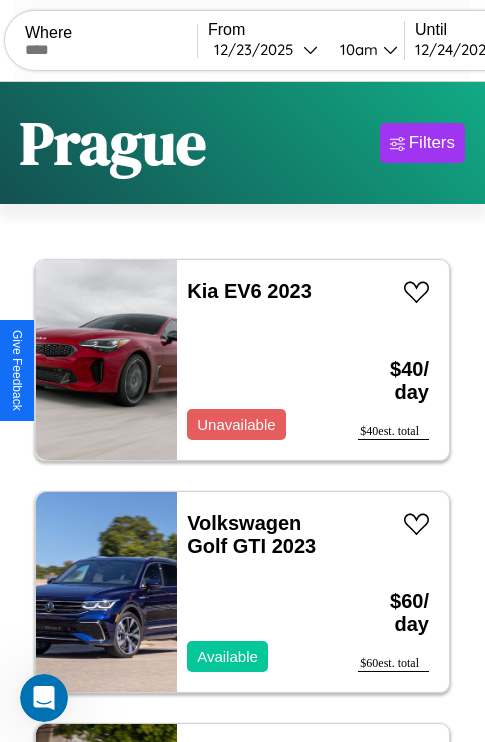 scroll, scrollTop: 95, scrollLeft: 0, axis: vertical 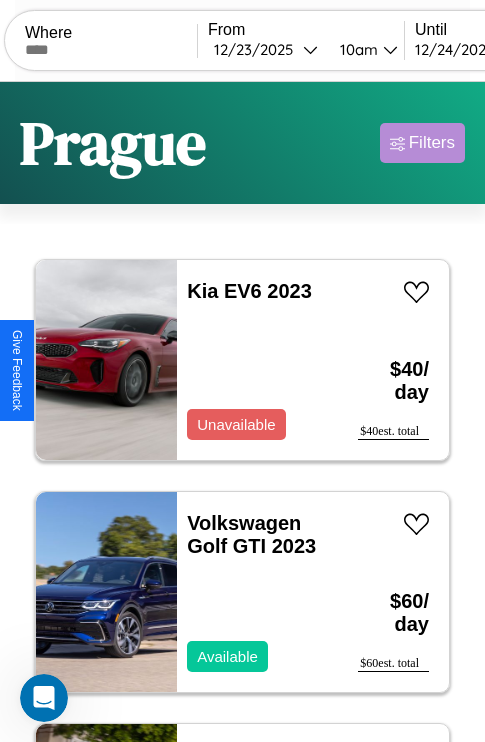 click on "Filters" at bounding box center [432, 143] 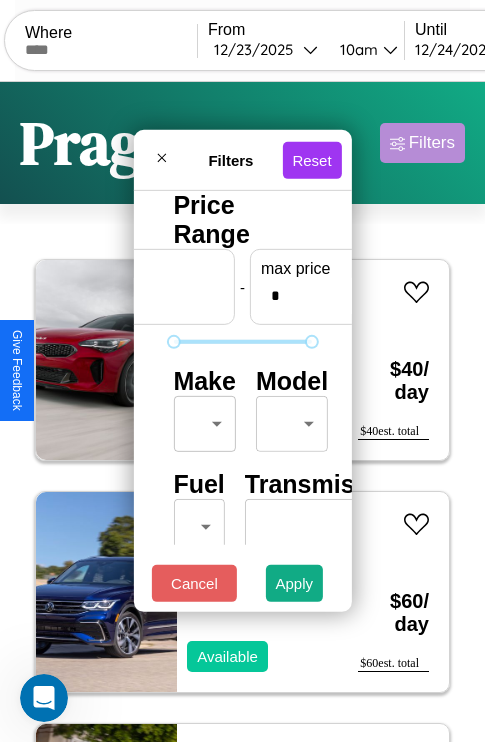scroll, scrollTop: 0, scrollLeft: 124, axis: horizontal 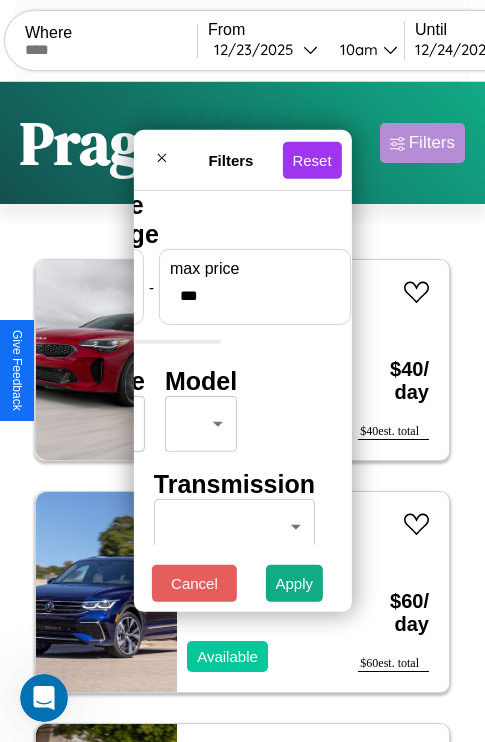 type on "***" 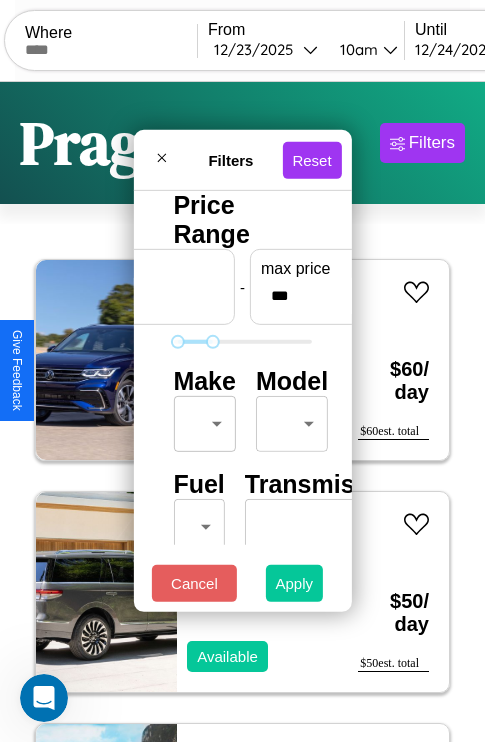type on "**" 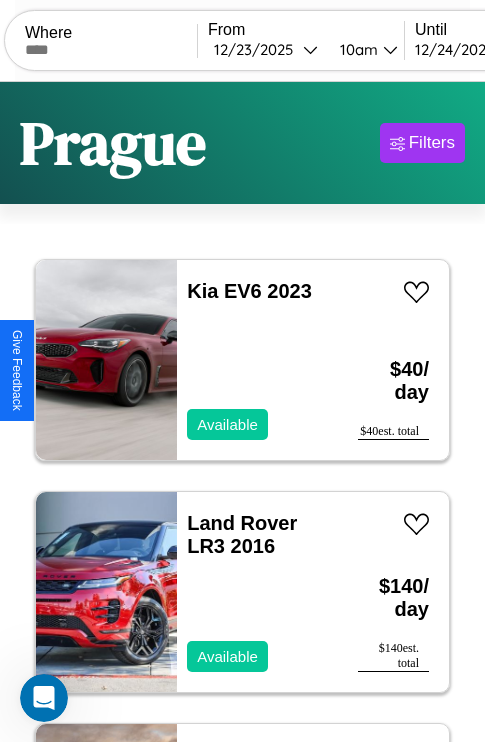 scroll, scrollTop: 94, scrollLeft: 0, axis: vertical 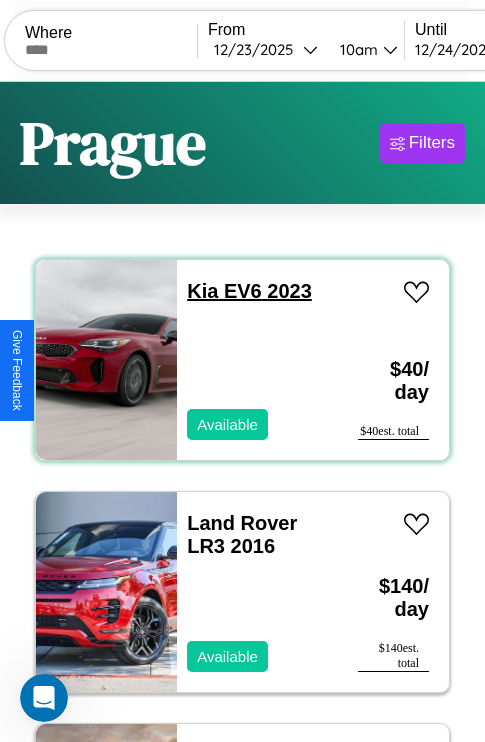 click on "Kia   EV6   2023" at bounding box center [249, 291] 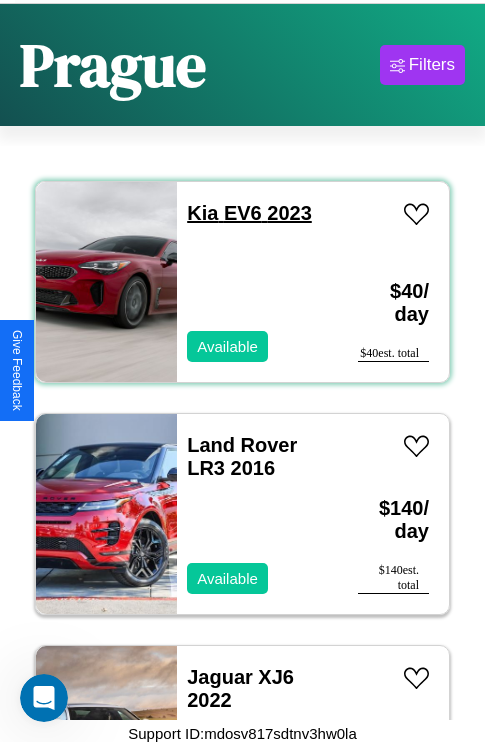 scroll, scrollTop: 100, scrollLeft: 0, axis: vertical 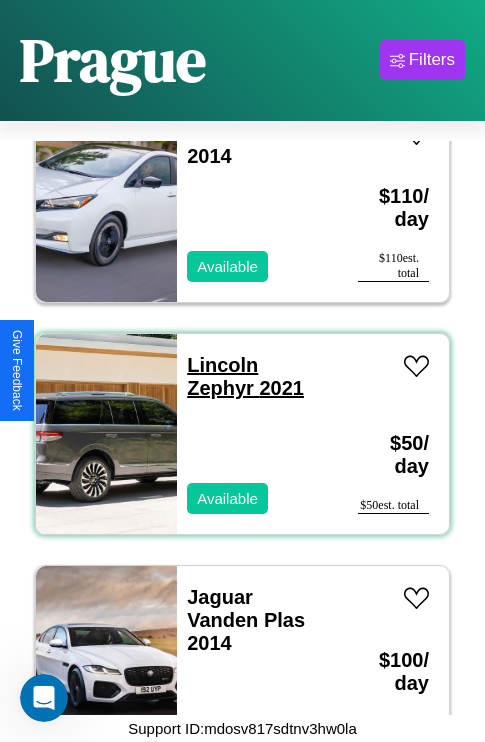 click on "Lincoln   Zephyr   2021" at bounding box center [245, 376] 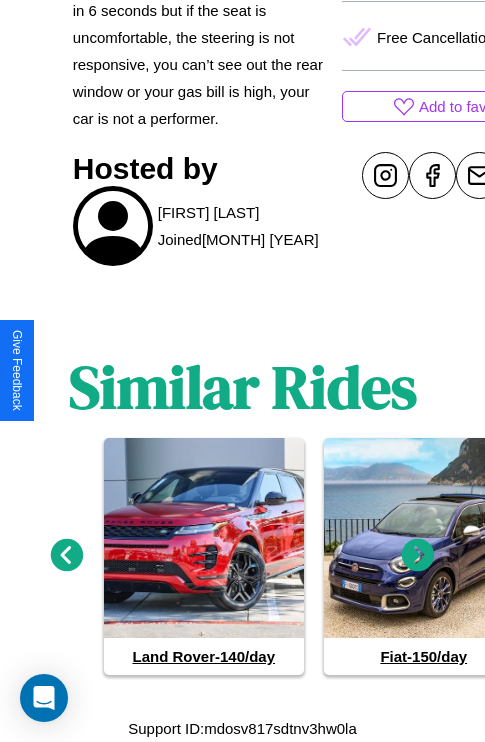 scroll, scrollTop: 950, scrollLeft: 0, axis: vertical 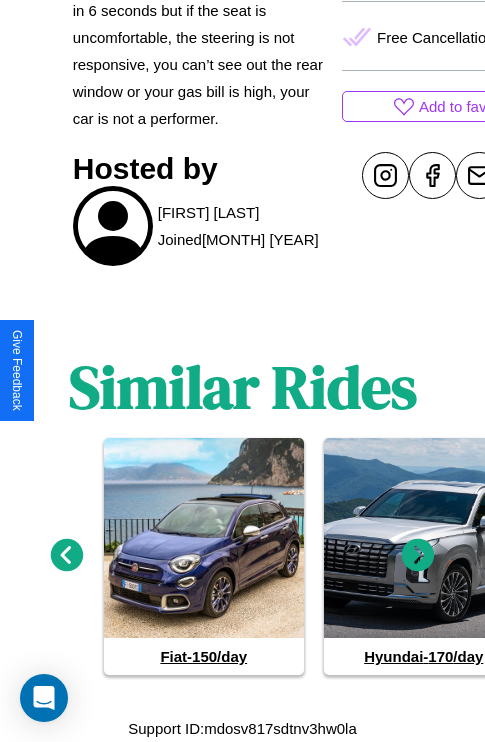 click 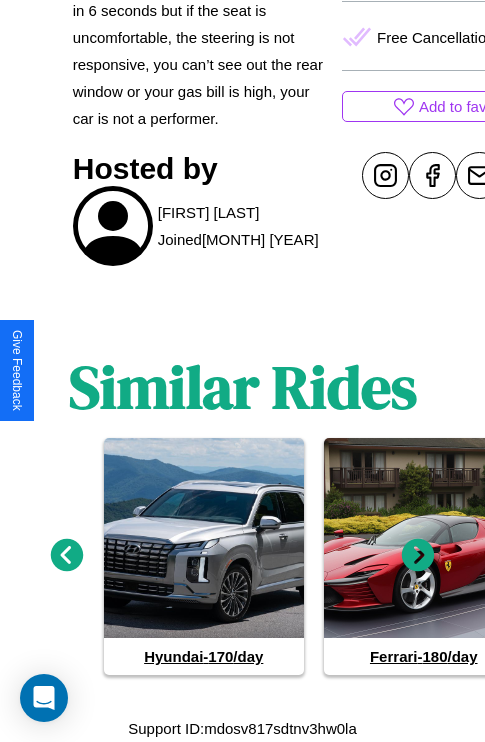 click 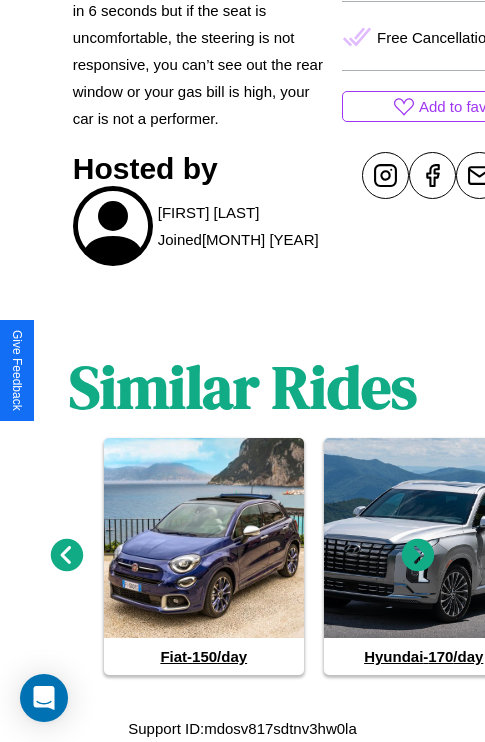 click 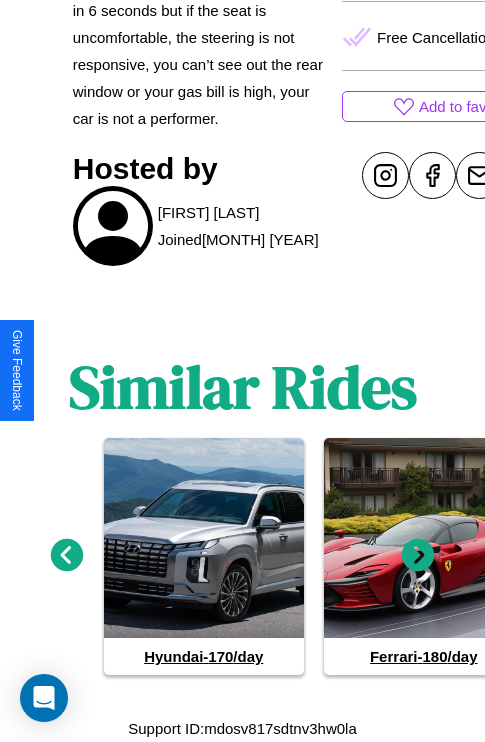 click 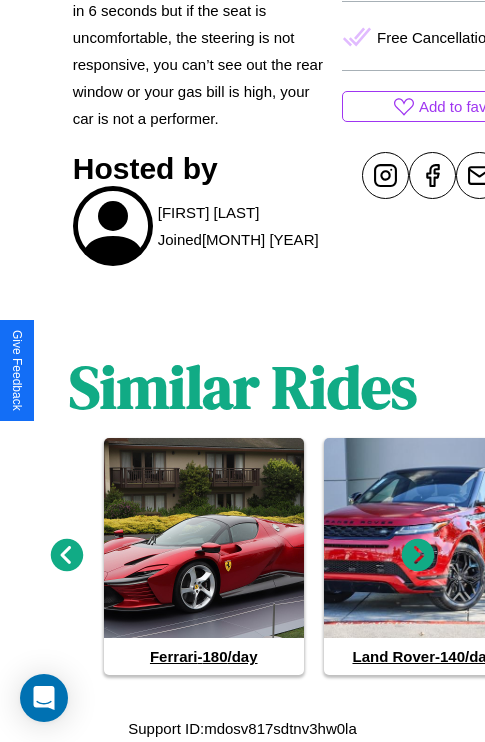 click 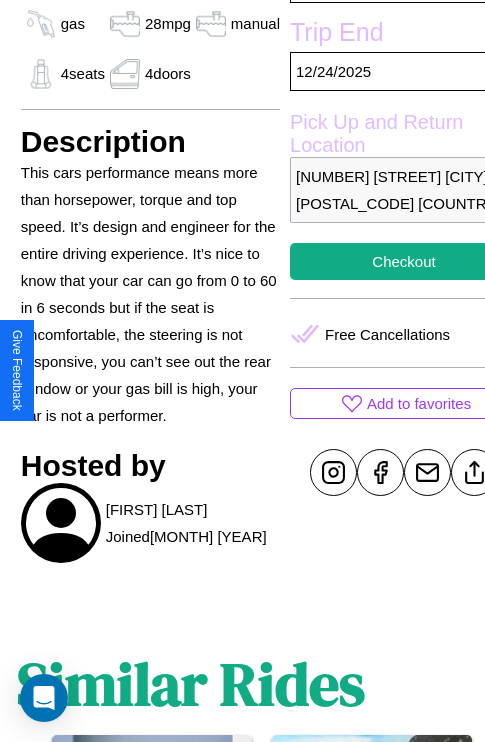 scroll, scrollTop: 499, scrollLeft: 68, axis: both 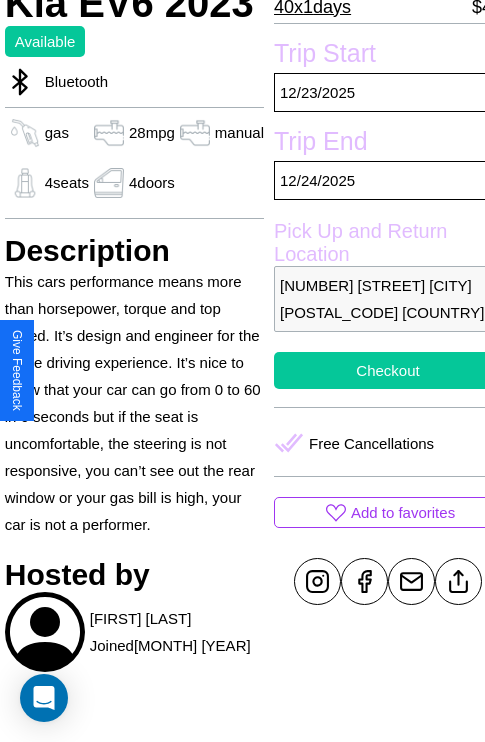 click on "Checkout" at bounding box center (388, 370) 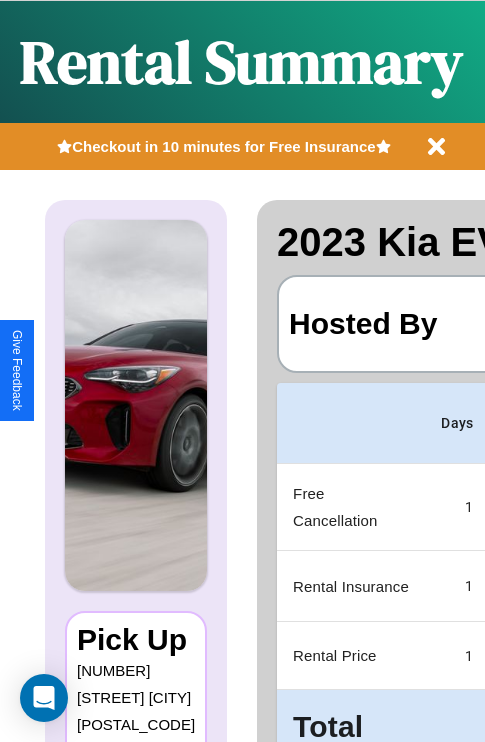 scroll, scrollTop: 0, scrollLeft: 383, axis: horizontal 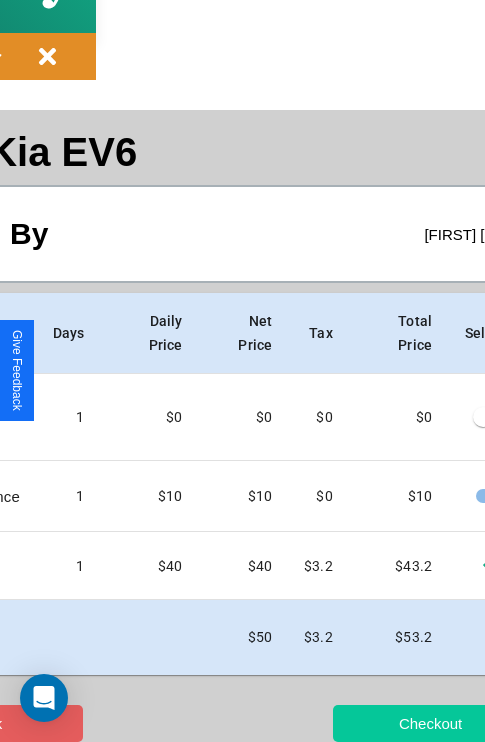 click on "Checkout" at bounding box center (430, 723) 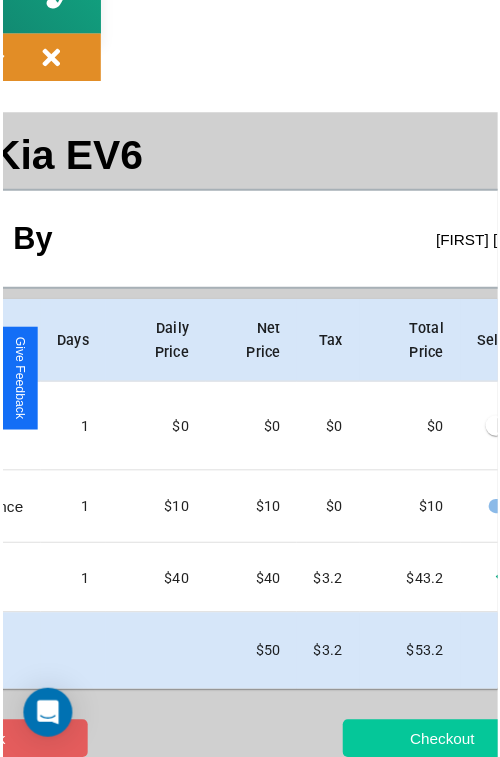 scroll, scrollTop: 0, scrollLeft: 0, axis: both 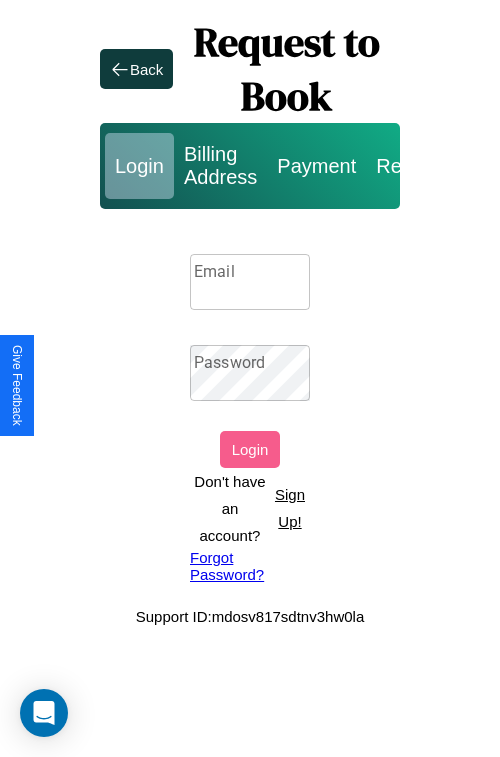 click on "Sign Up!" at bounding box center [290, 508] 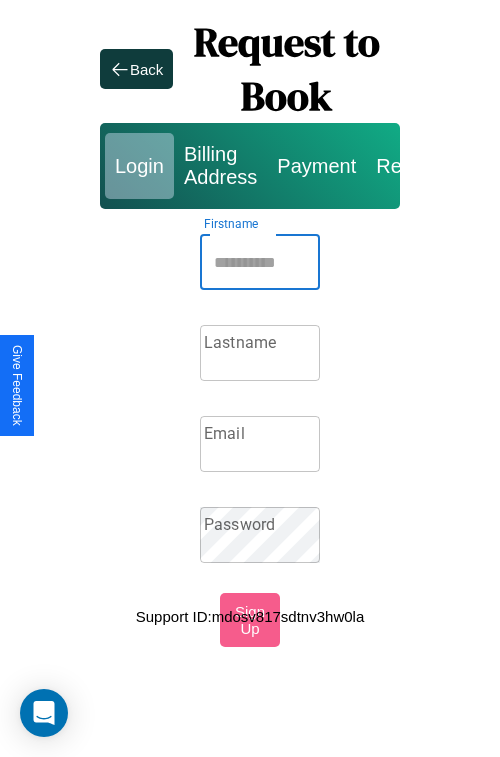 click on "Firstname" at bounding box center (260, 262) 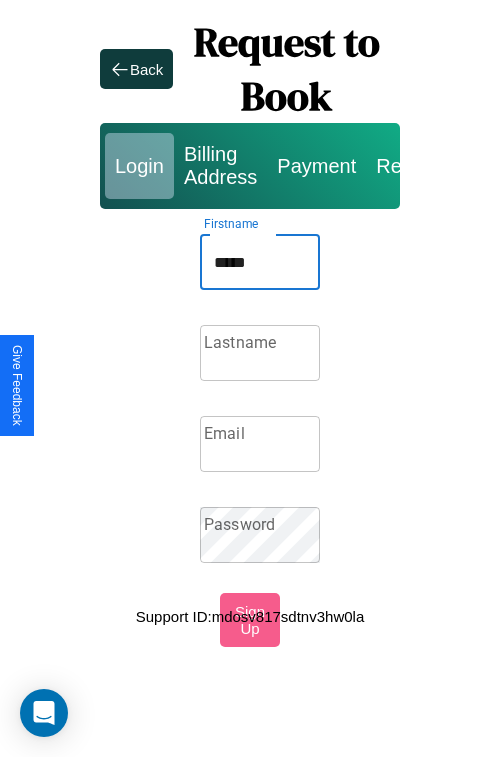 type on "*****" 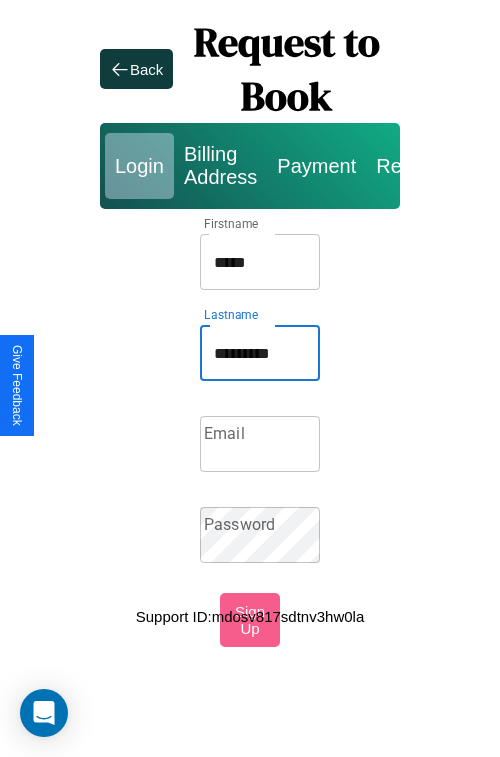 type on "*********" 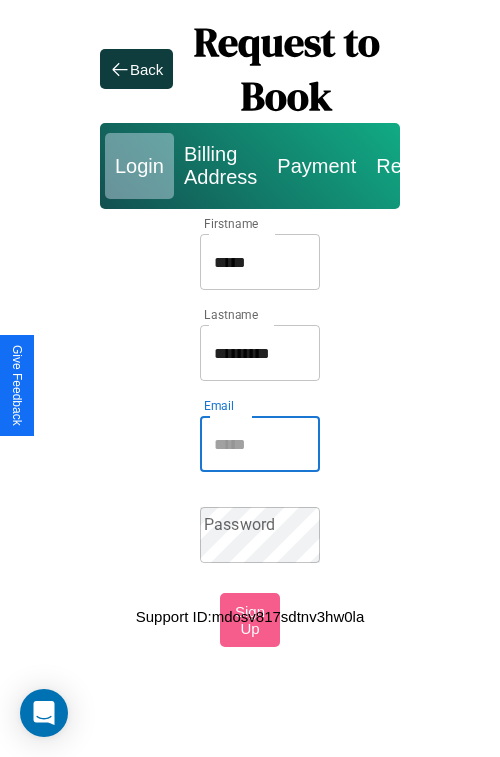click on "Email" at bounding box center [260, 444] 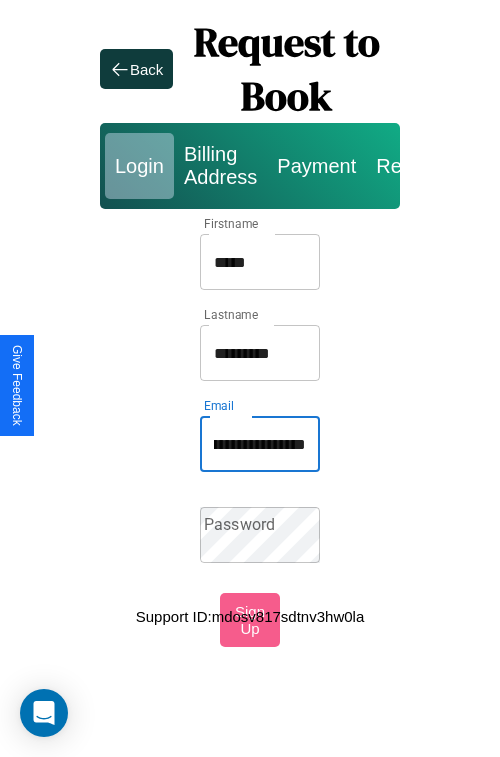 scroll, scrollTop: 0, scrollLeft: 116, axis: horizontal 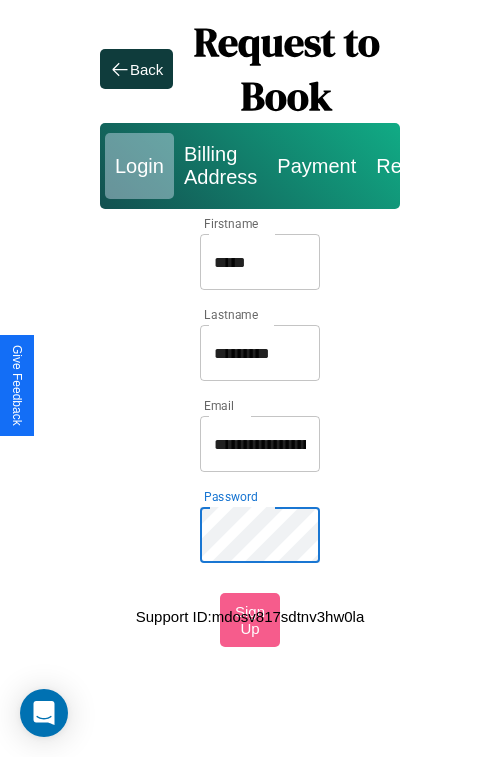 click on "*****" at bounding box center [260, 262] 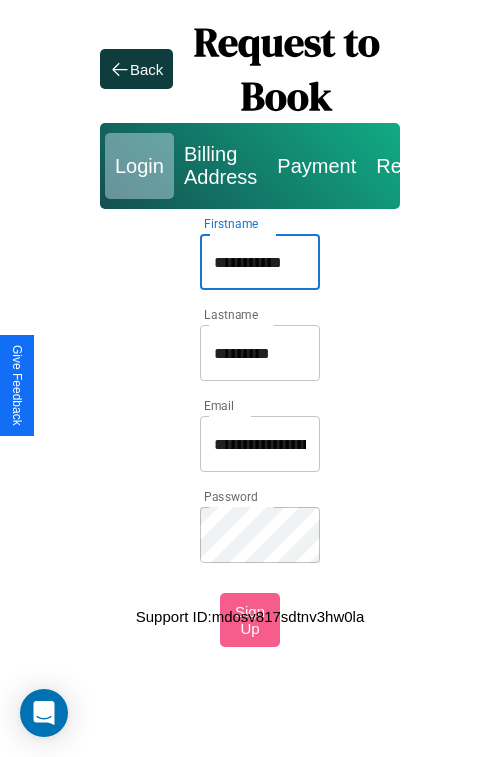 type on "**********" 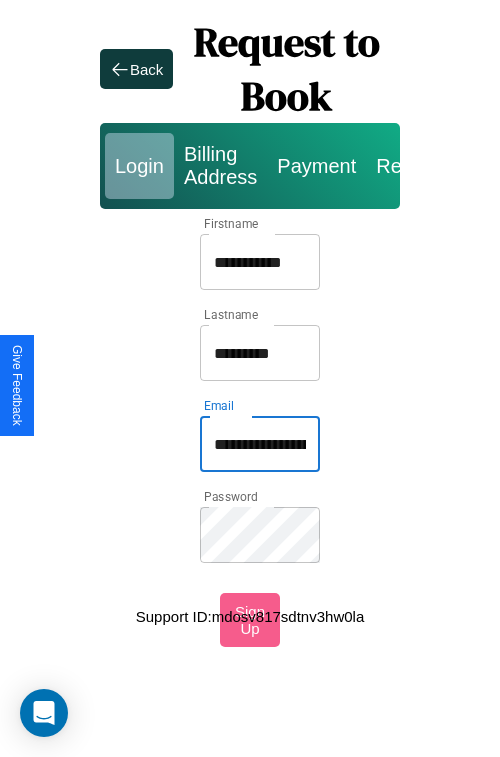 click on "**********" at bounding box center [260, 444] 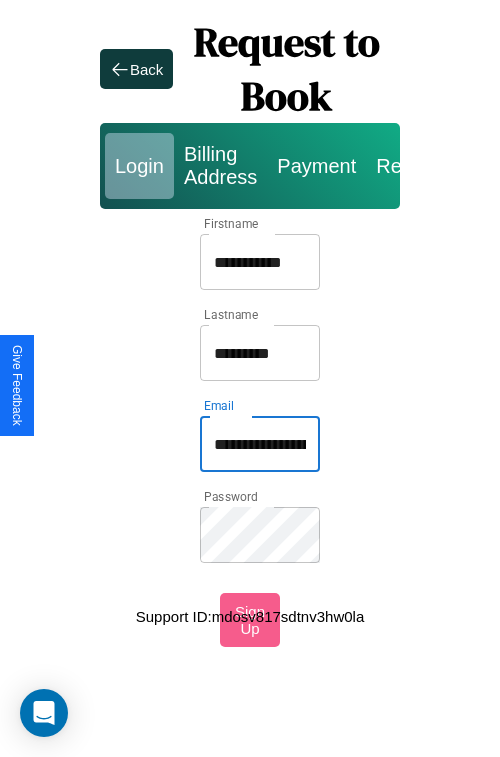 type on "**********" 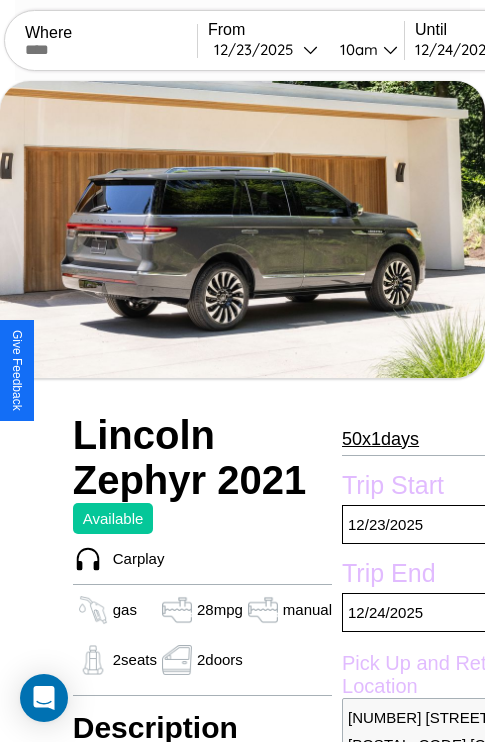scroll, scrollTop: 883, scrollLeft: 0, axis: vertical 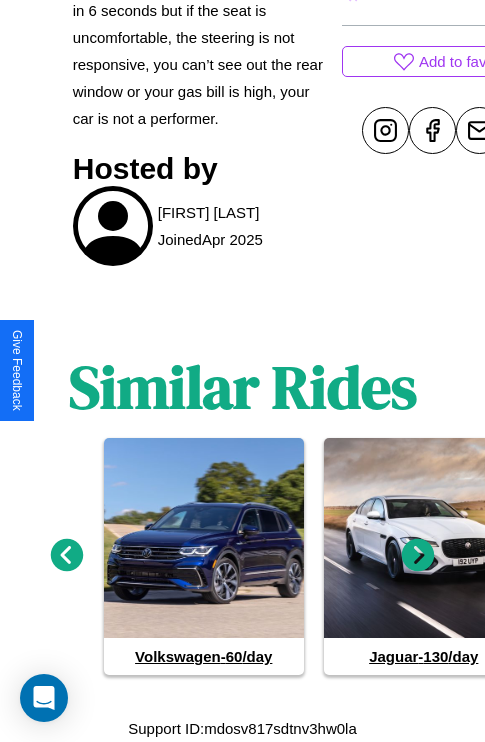 click 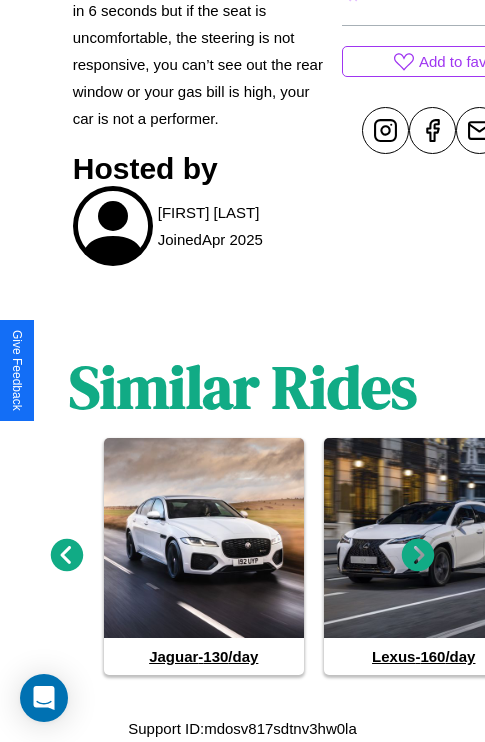 click 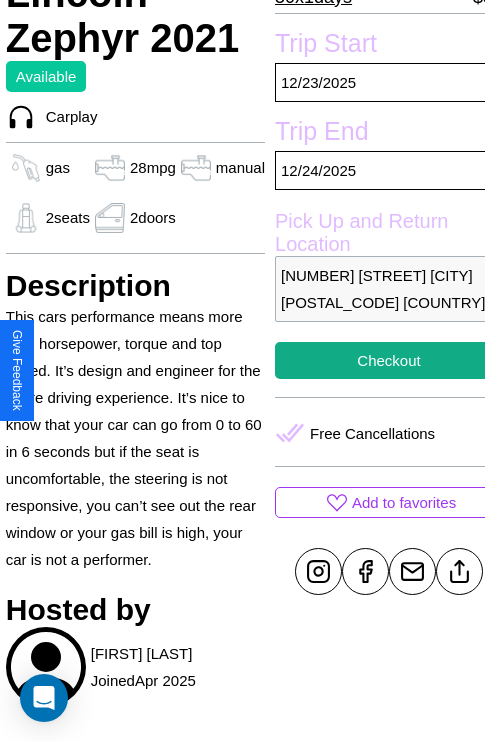 scroll, scrollTop: 432, scrollLeft: 68, axis: both 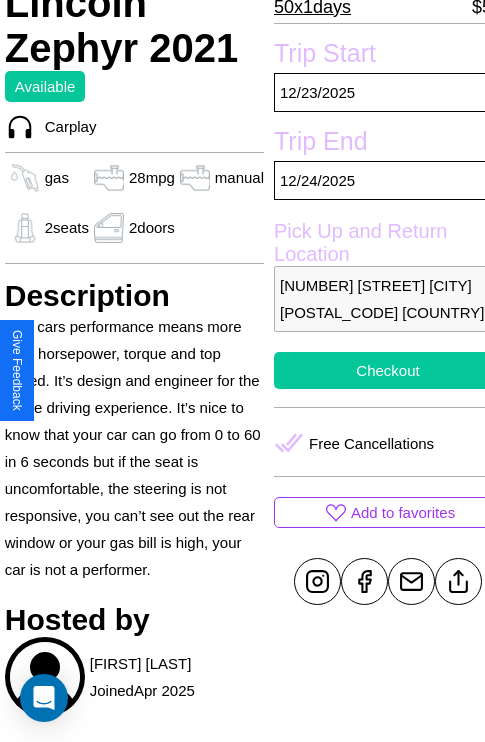 click on "Checkout" at bounding box center [388, 370] 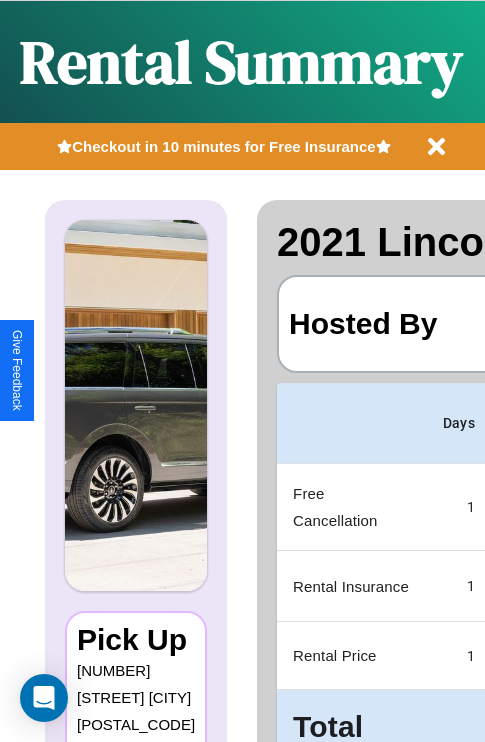scroll, scrollTop: 0, scrollLeft: 383, axis: horizontal 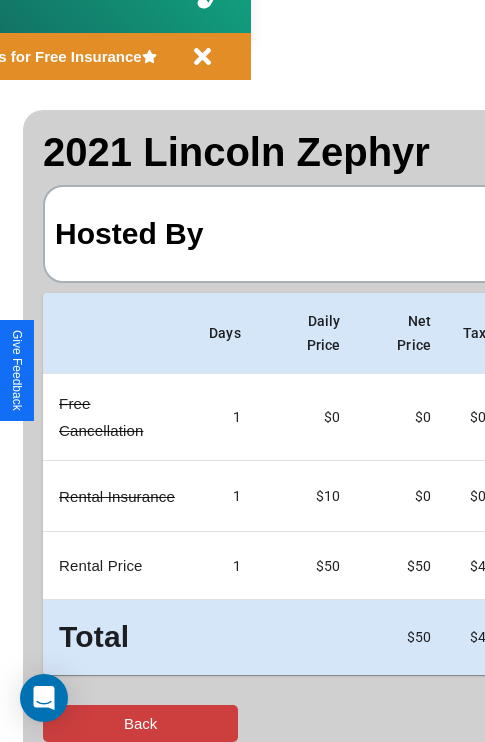 click on "Back" at bounding box center [140, 723] 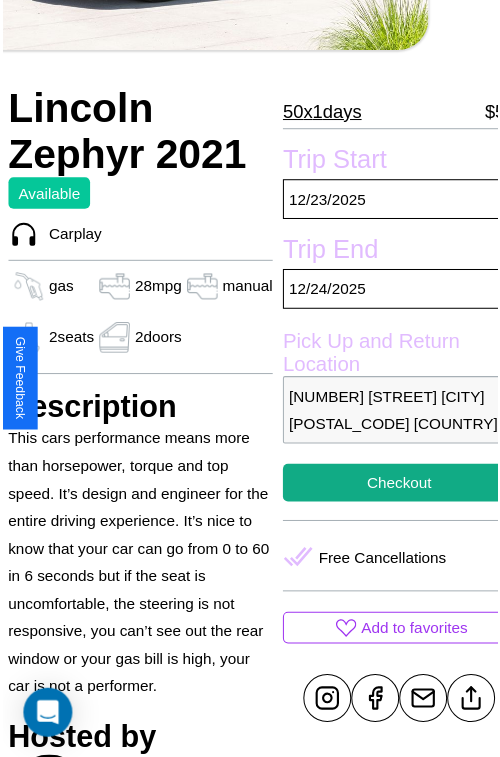 scroll, scrollTop: 574, scrollLeft: 68, axis: both 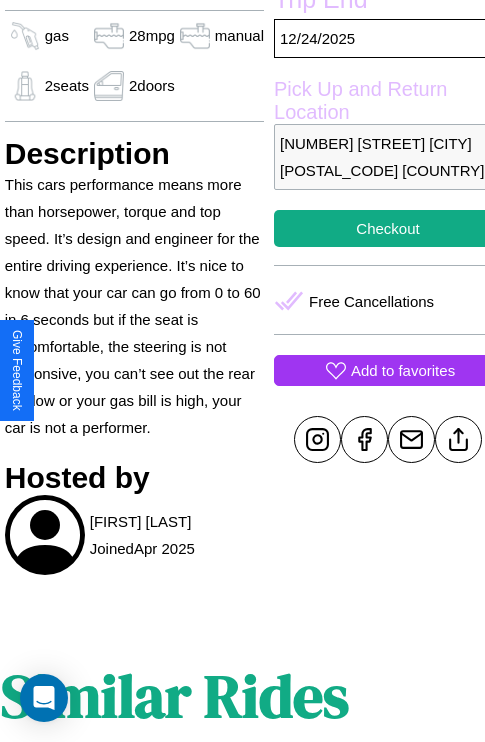 click on "Add to favorites" at bounding box center [403, 370] 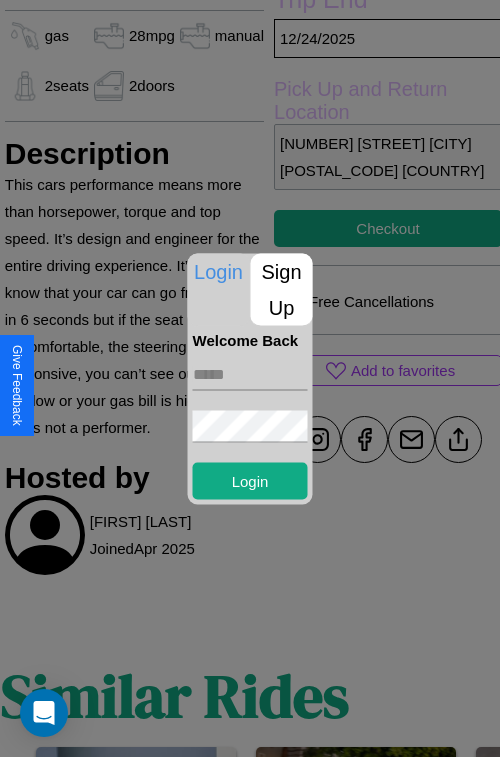 click on "Sign Up" at bounding box center [282, 289] 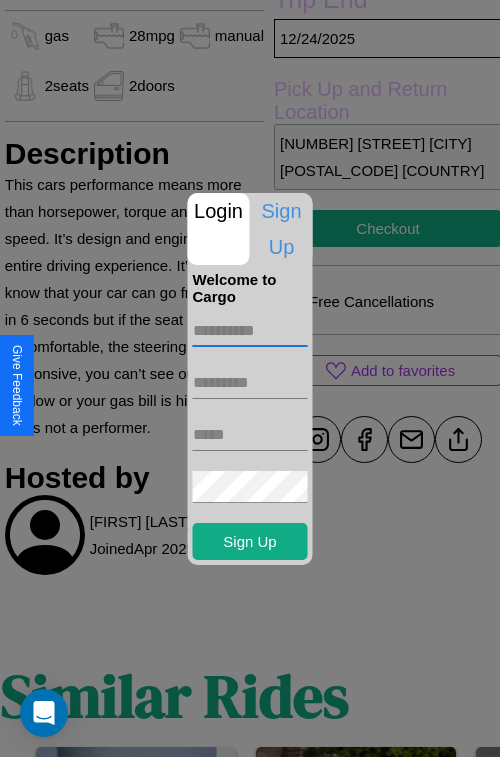 click at bounding box center (250, 331) 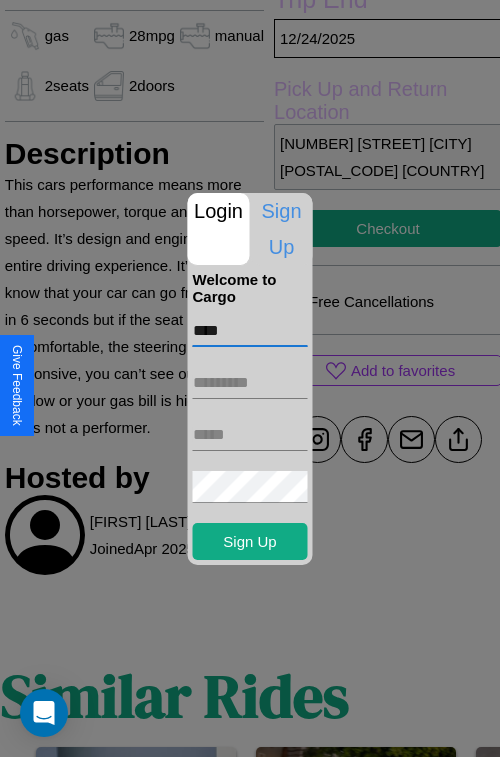type on "****" 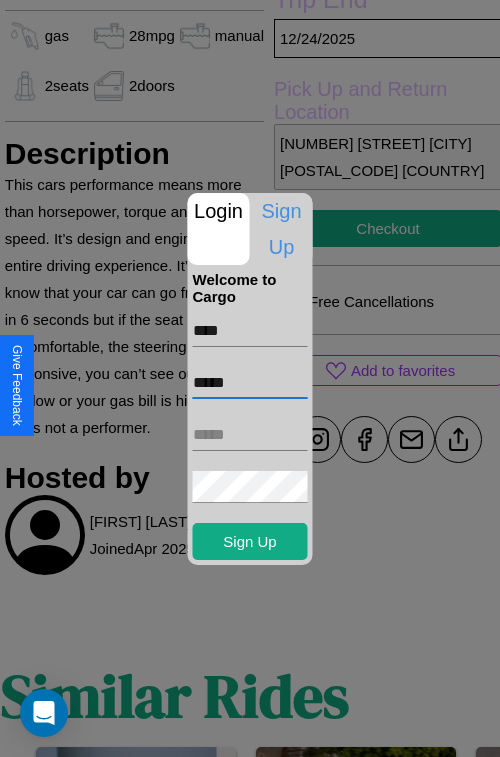 type on "*****" 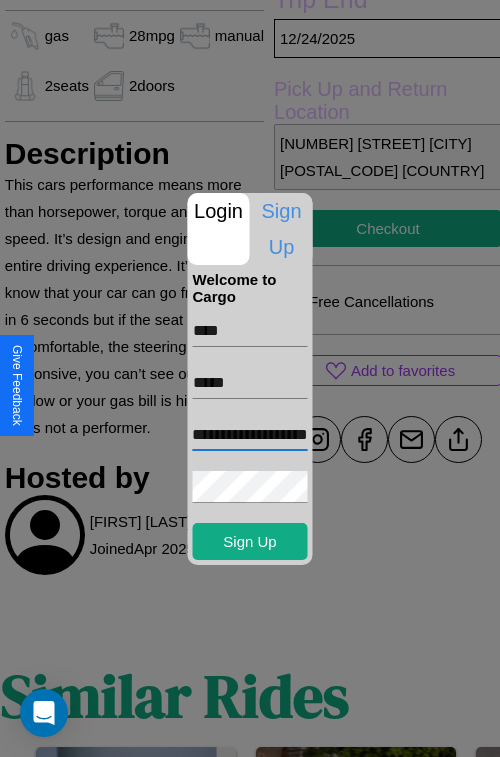 scroll, scrollTop: 0, scrollLeft: 78, axis: horizontal 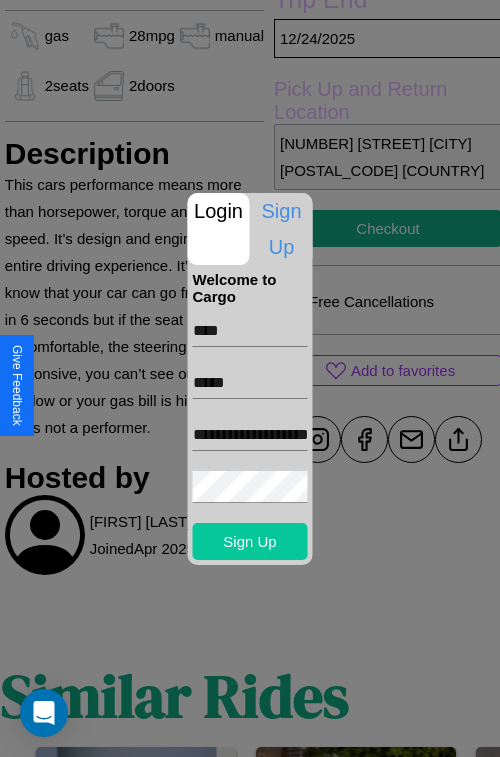 click on "Sign Up" at bounding box center (250, 541) 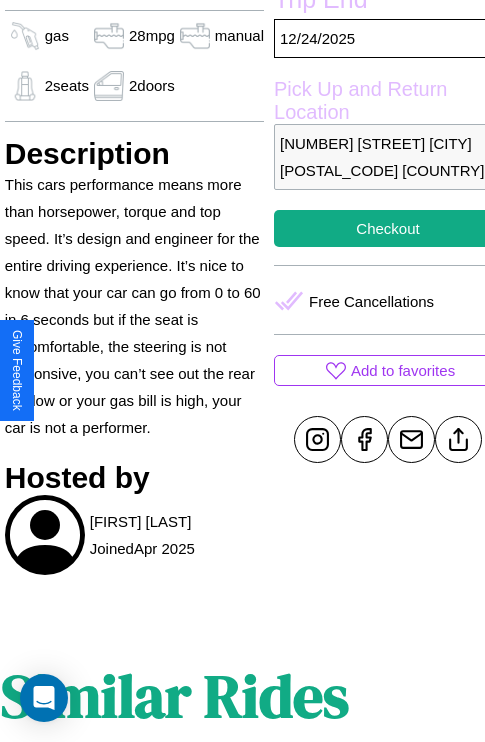 scroll, scrollTop: 574, scrollLeft: 68, axis: both 